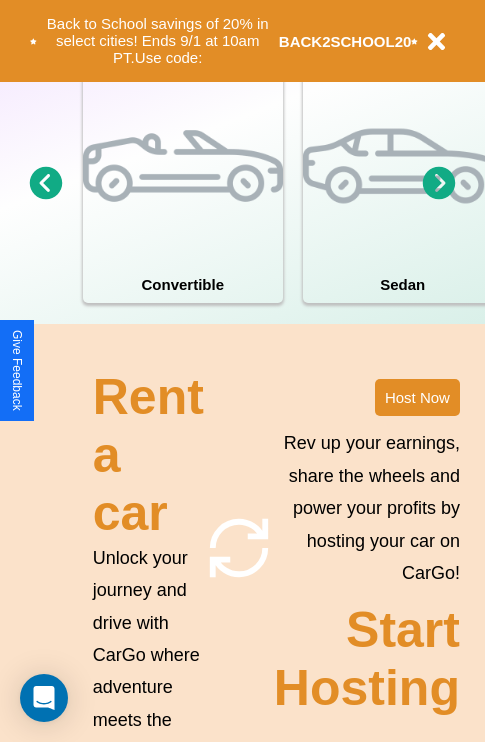 scroll, scrollTop: 1558, scrollLeft: 0, axis: vertical 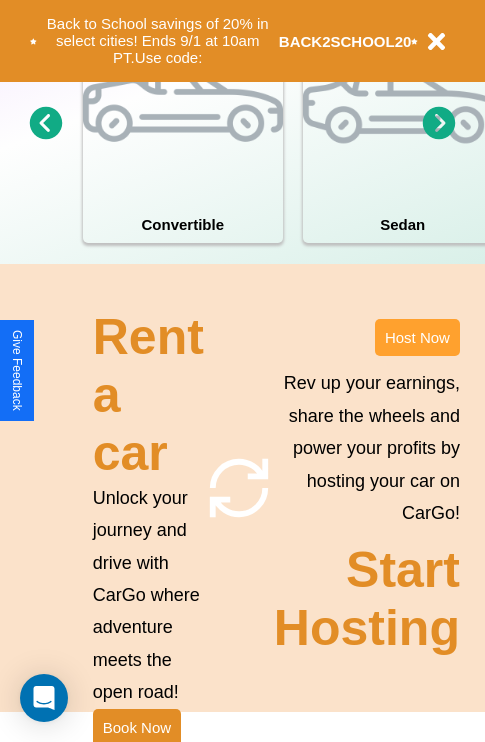 click on "Host Now" at bounding box center (417, 337) 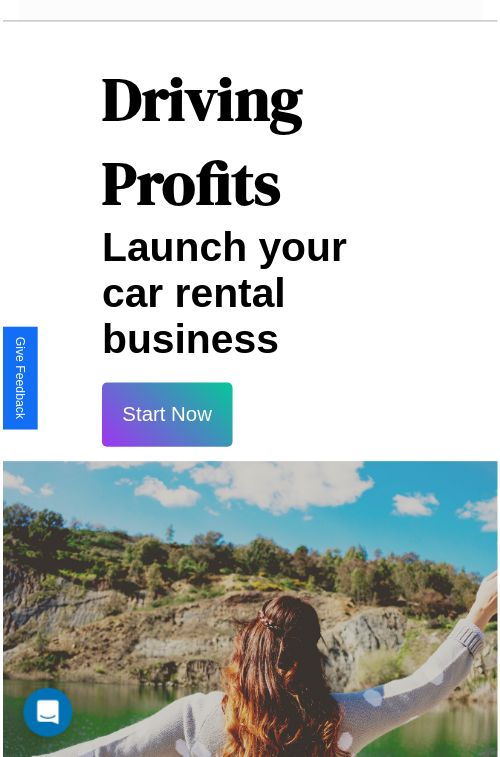 scroll, scrollTop: 35, scrollLeft: 0, axis: vertical 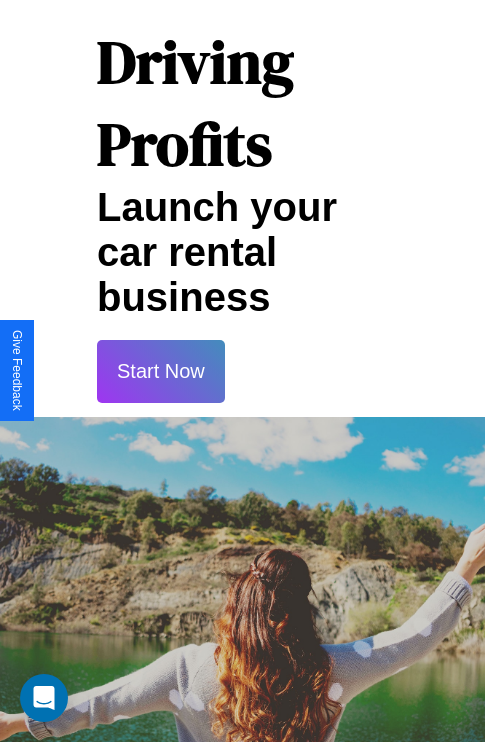 click on "Start Now" at bounding box center [161, 371] 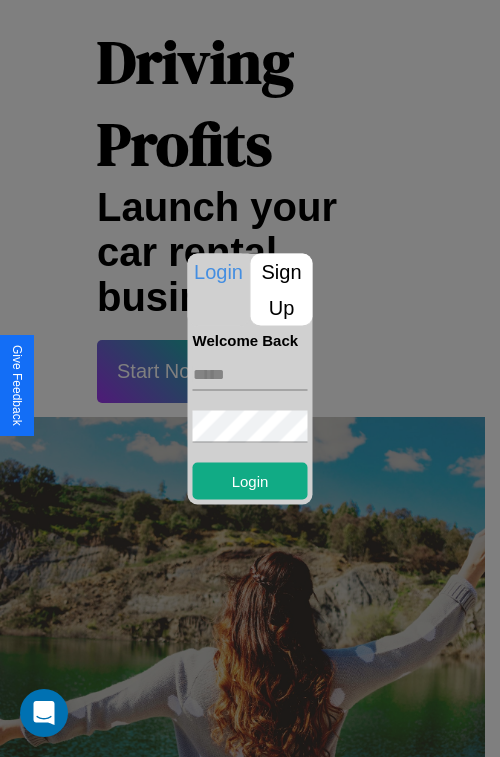 click at bounding box center [250, 374] 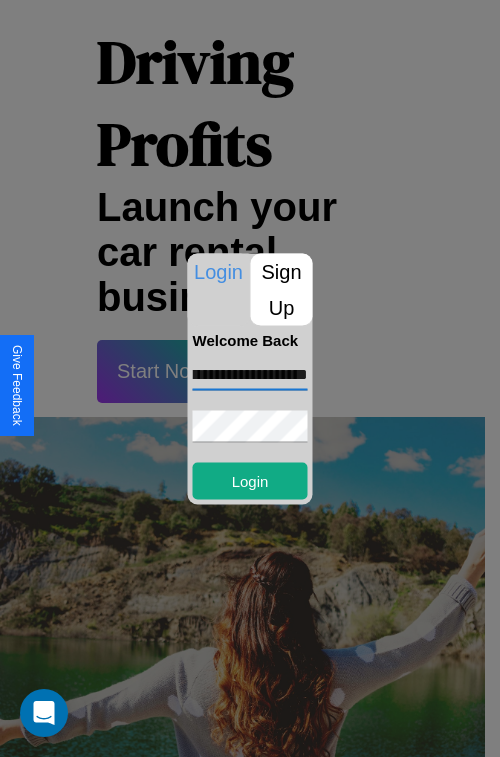 scroll, scrollTop: 0, scrollLeft: 52, axis: horizontal 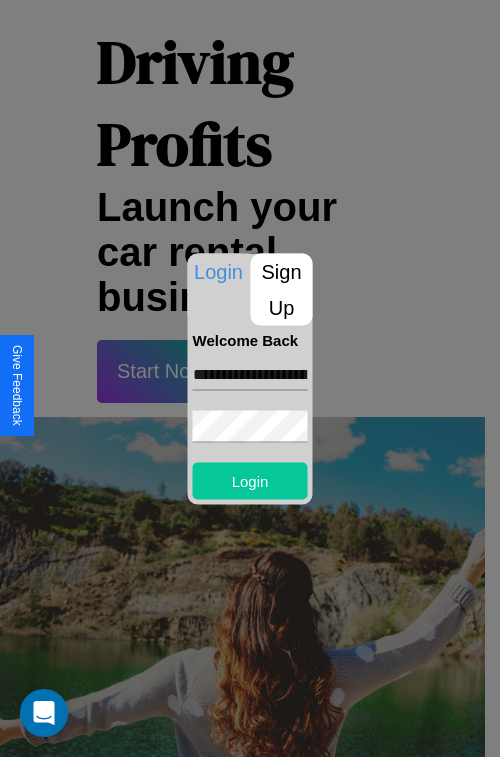 click on "Login" at bounding box center [250, 480] 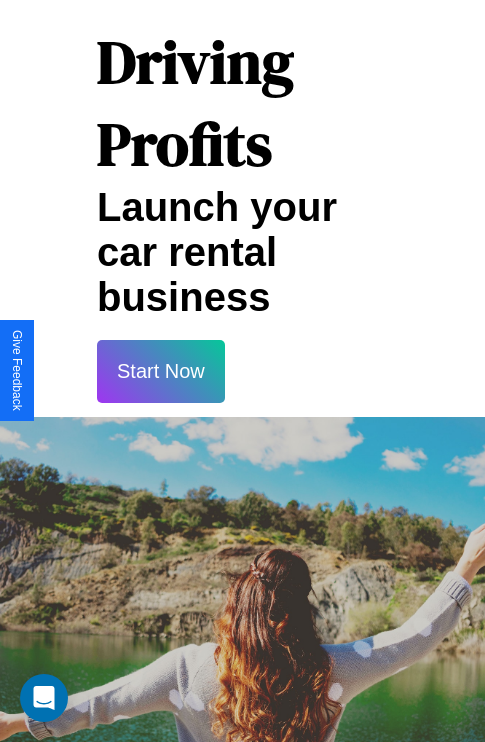 scroll, scrollTop: 37, scrollLeft: 0, axis: vertical 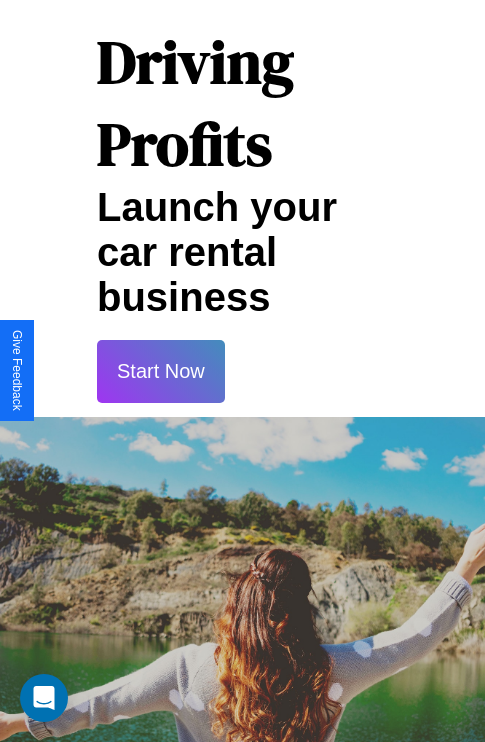 click on "Start Now" at bounding box center [161, 371] 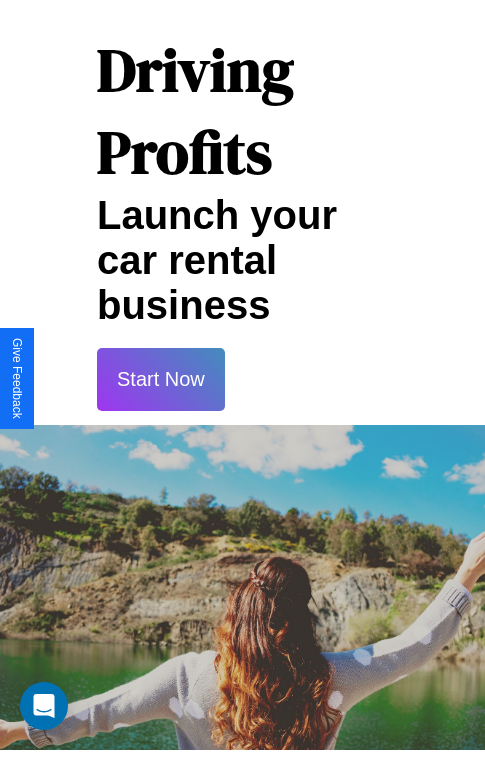 scroll, scrollTop: 0, scrollLeft: 0, axis: both 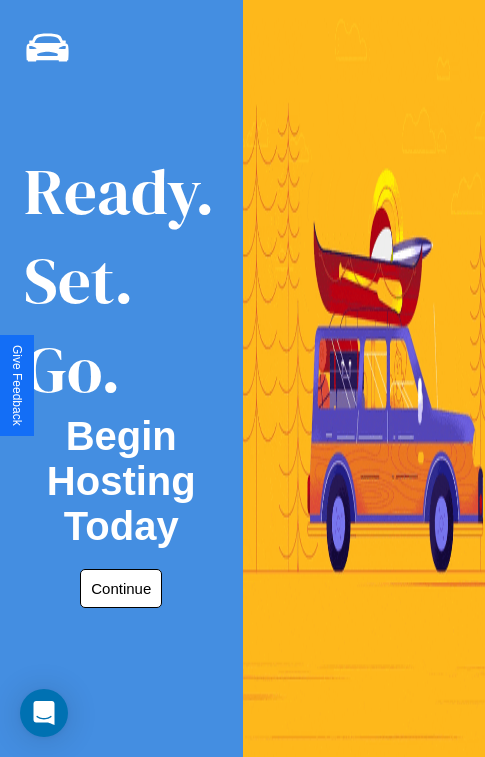 click on "Continue" at bounding box center (121, 588) 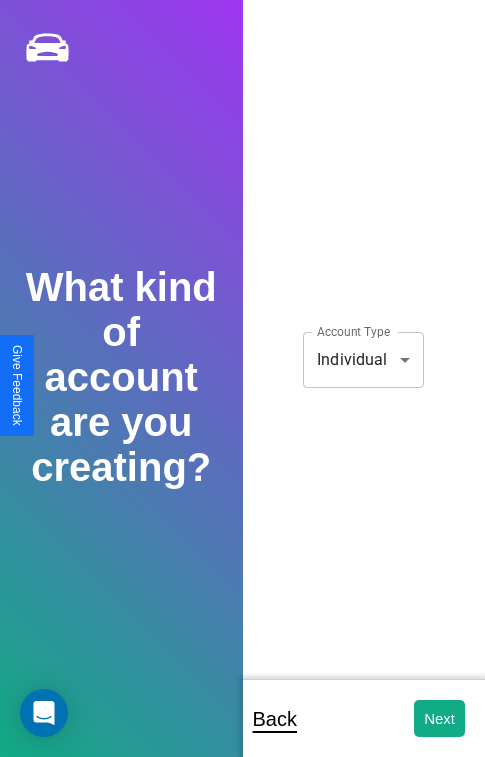 click on "**********" at bounding box center [242, 392] 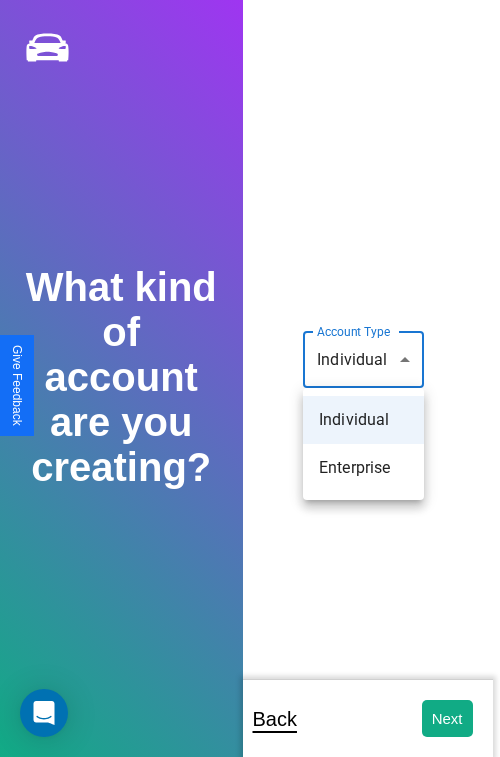 click on "Individual" at bounding box center (363, 420) 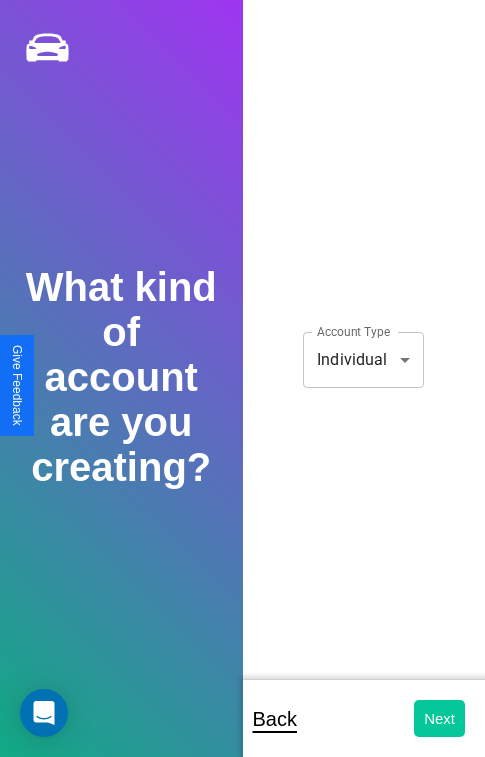 click on "Next" at bounding box center (439, 718) 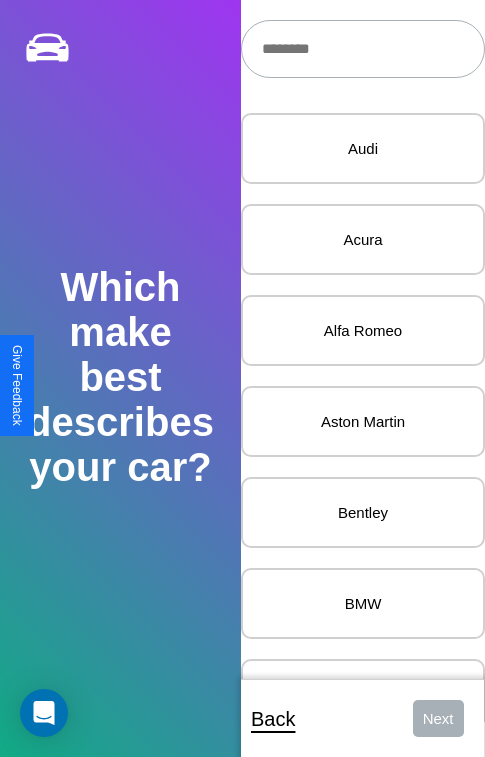 scroll, scrollTop: 27, scrollLeft: 0, axis: vertical 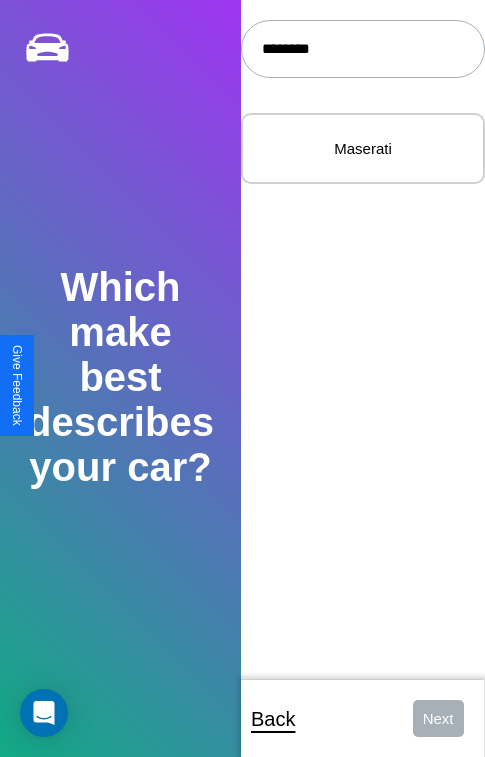 type on "********" 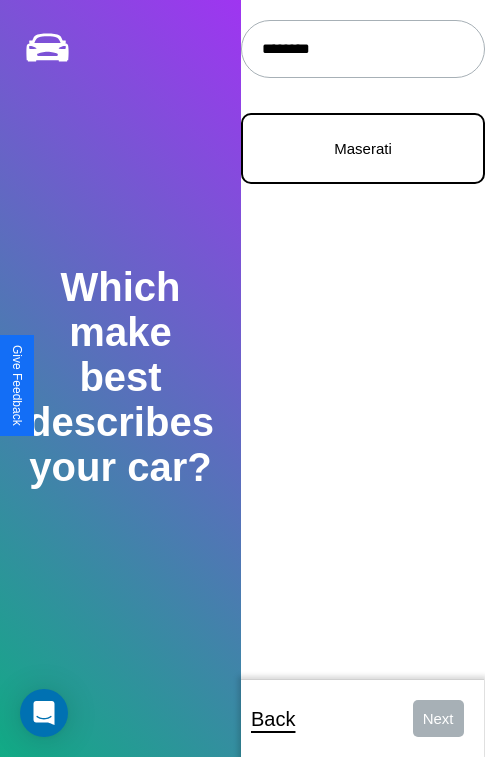 click on "Maserati" at bounding box center (363, 148) 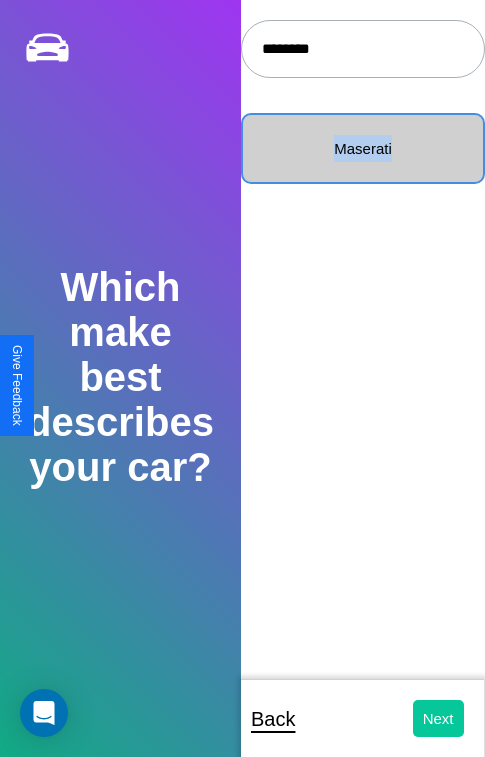 click on "Next" at bounding box center (438, 718) 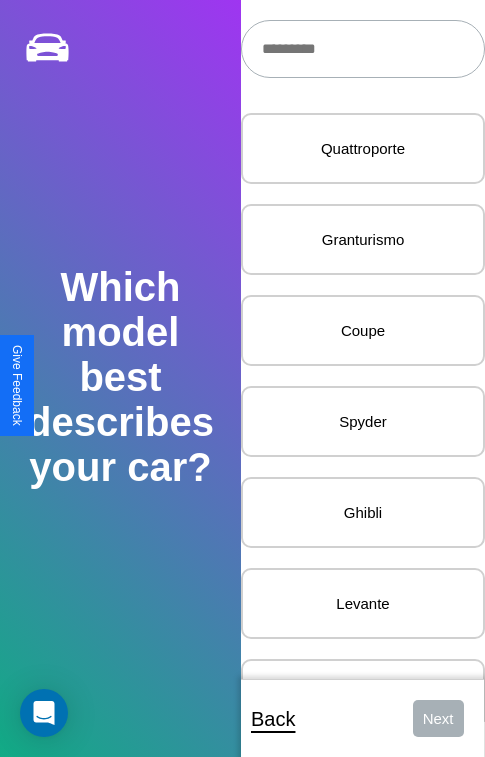 click at bounding box center (363, 49) 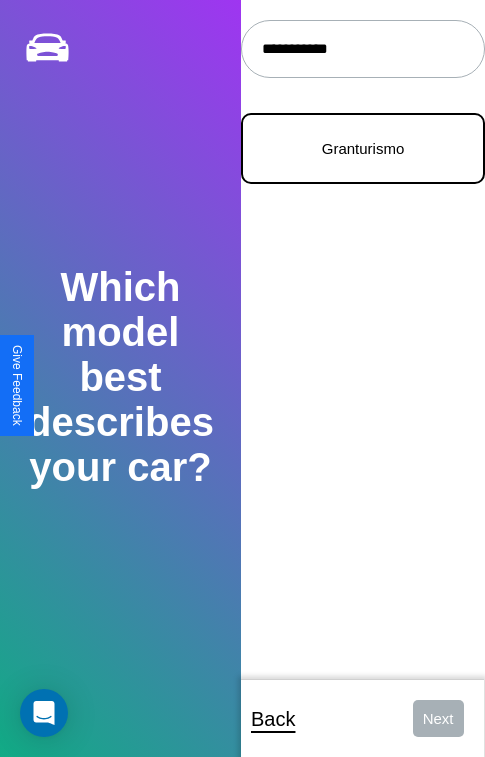 type on "**********" 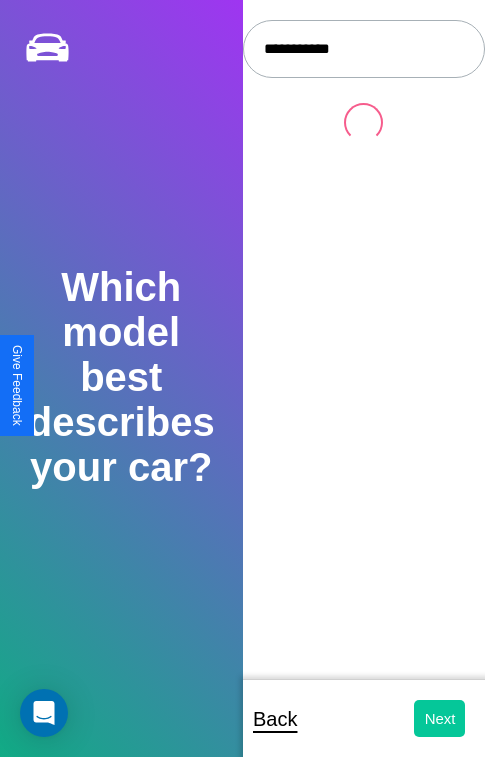 click on "Next" at bounding box center [439, 718] 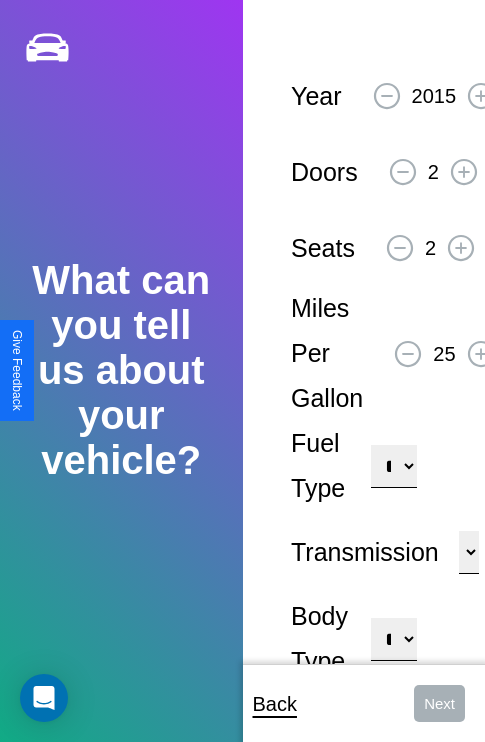 click 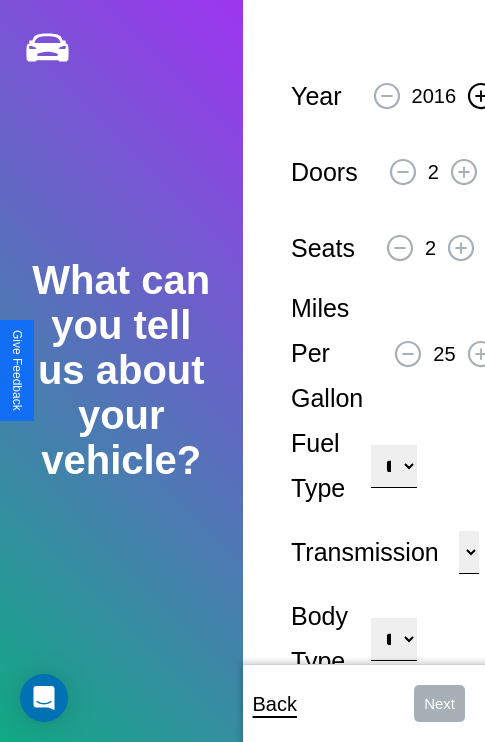 click 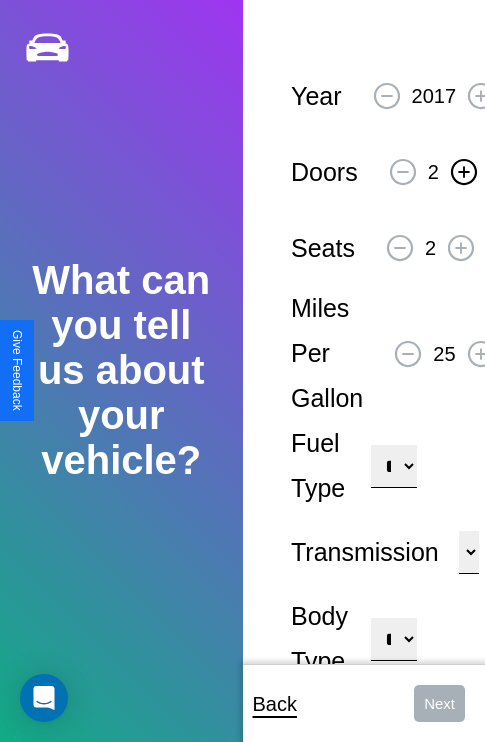 click 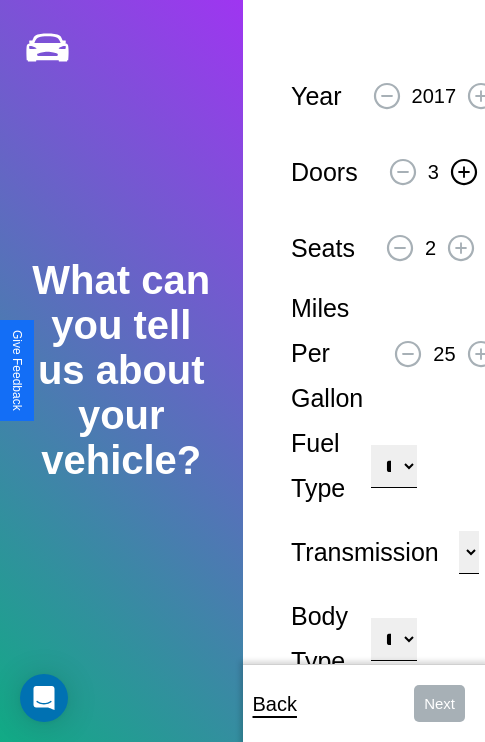click 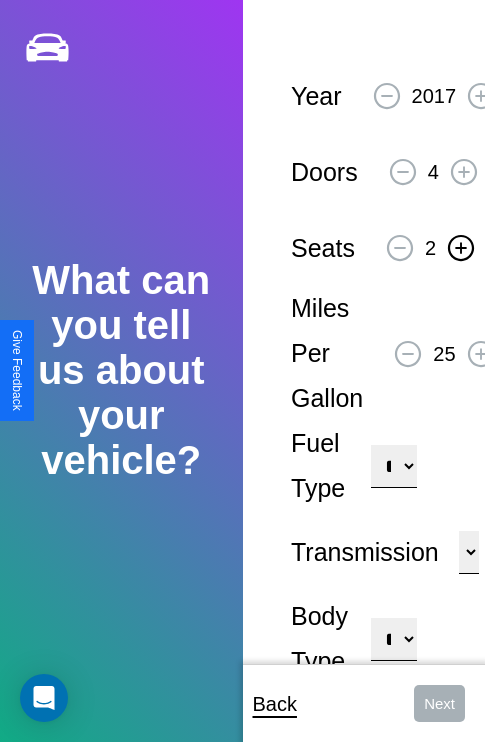 click 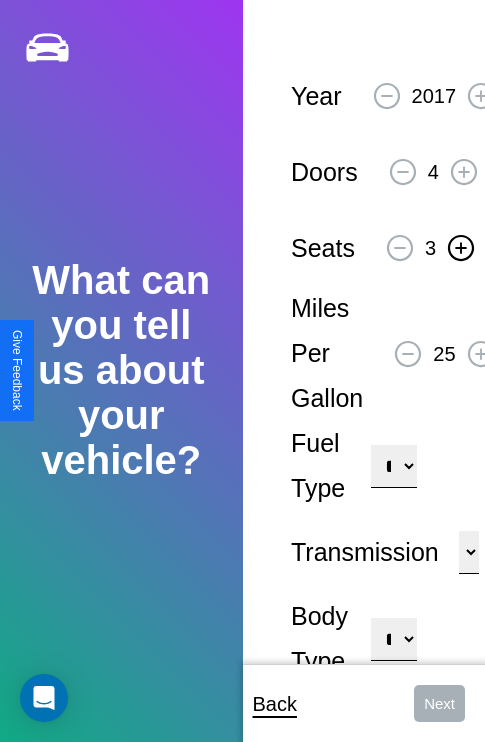 click 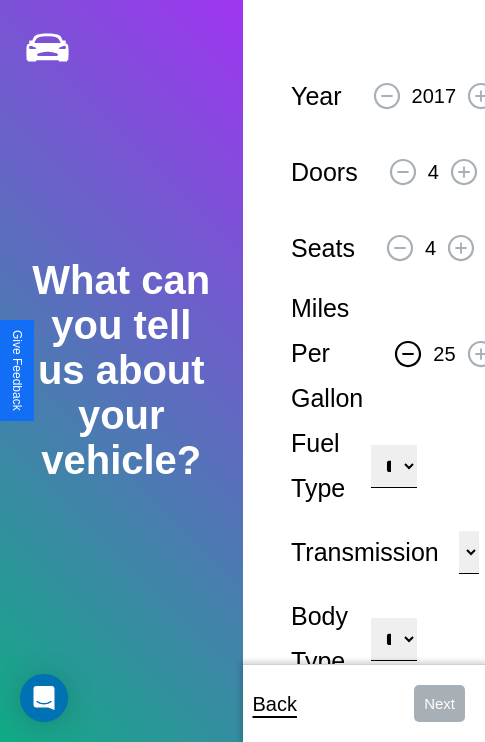 click 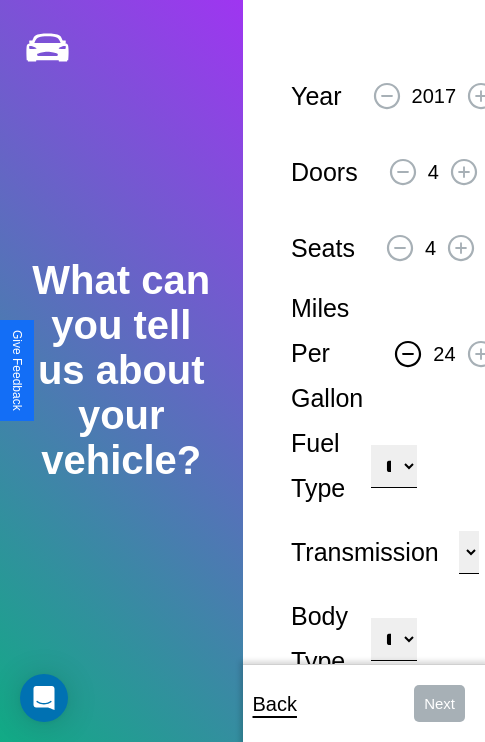click 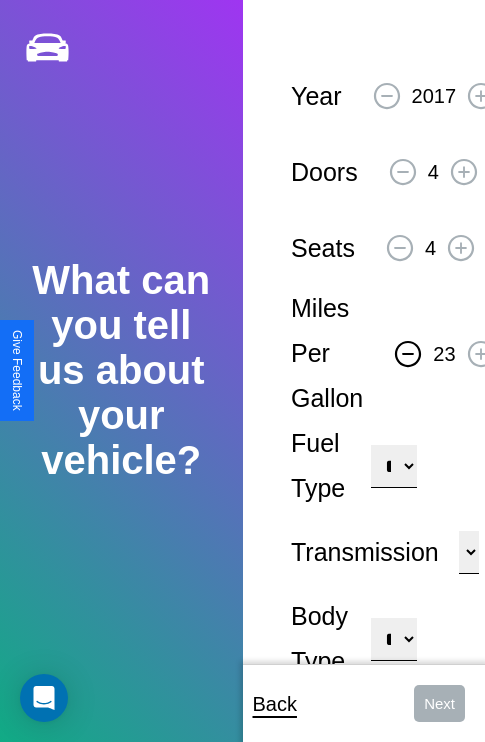 click 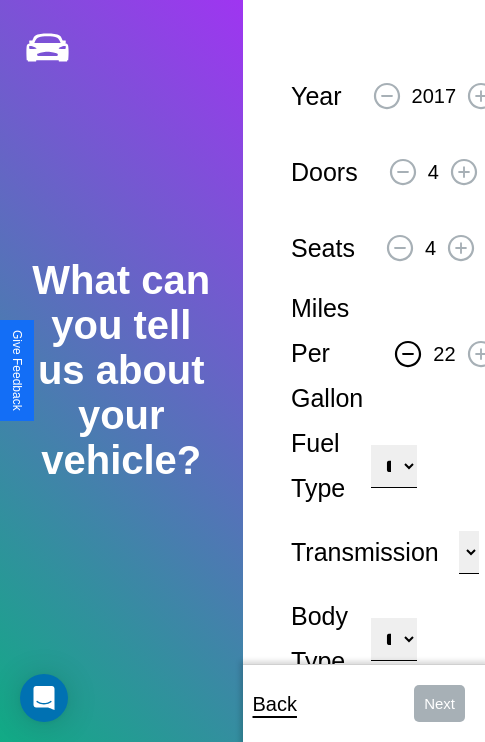 click 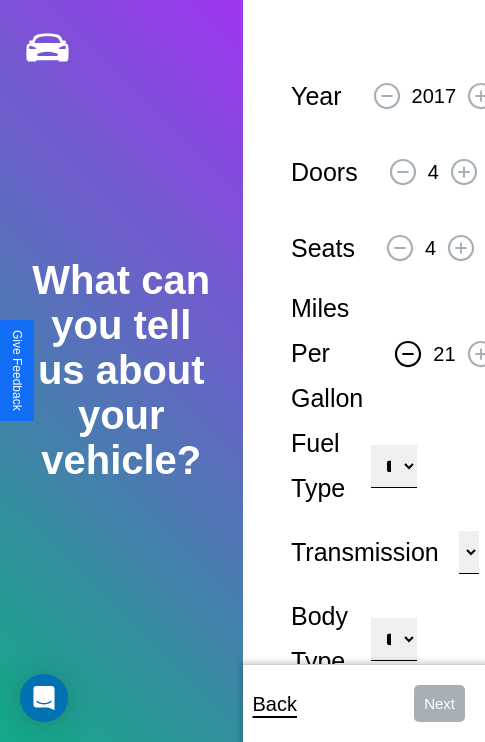 click on "**********" at bounding box center [393, 466] 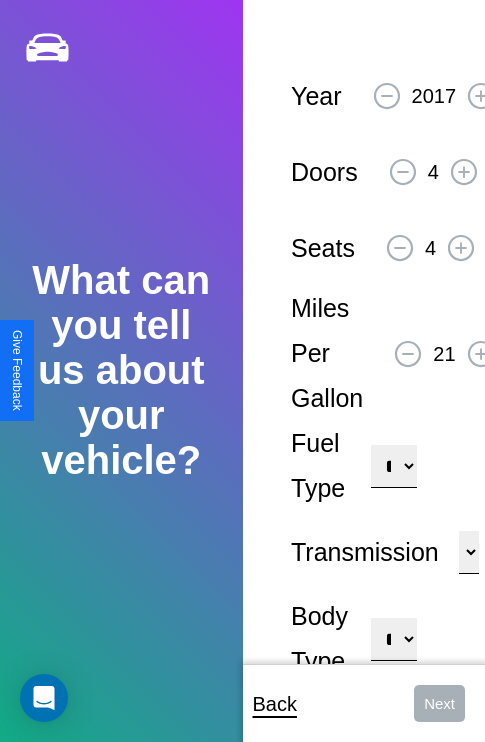 select on "********" 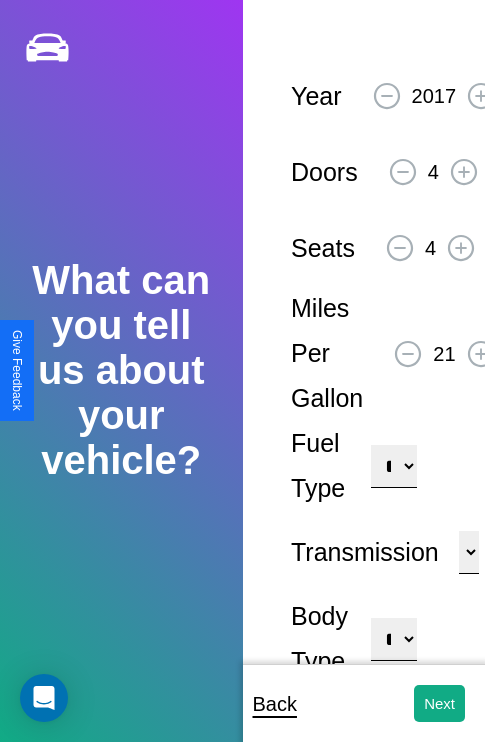 click on "**********" at bounding box center [393, 639] 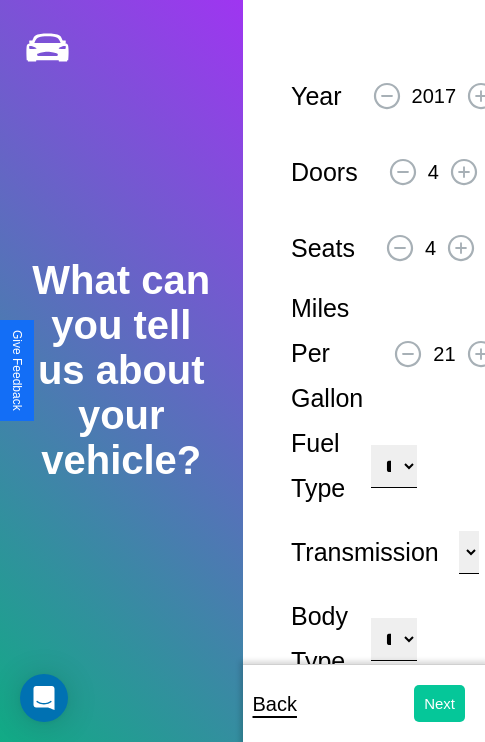 click on "Next" at bounding box center (439, 703) 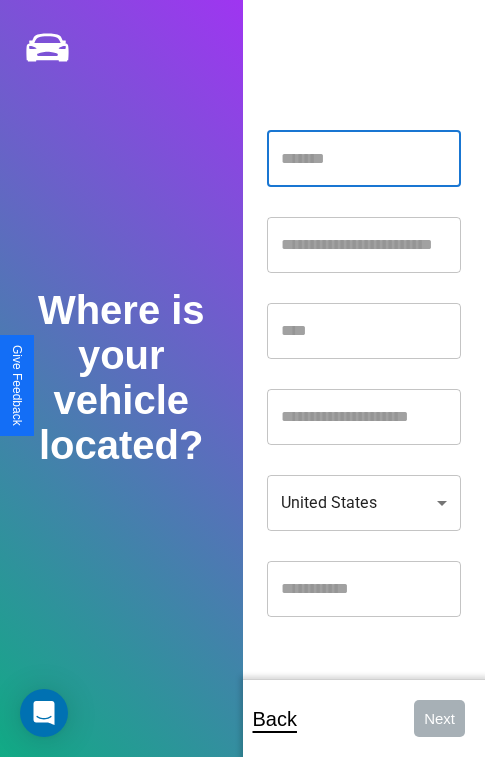 click at bounding box center [364, 159] 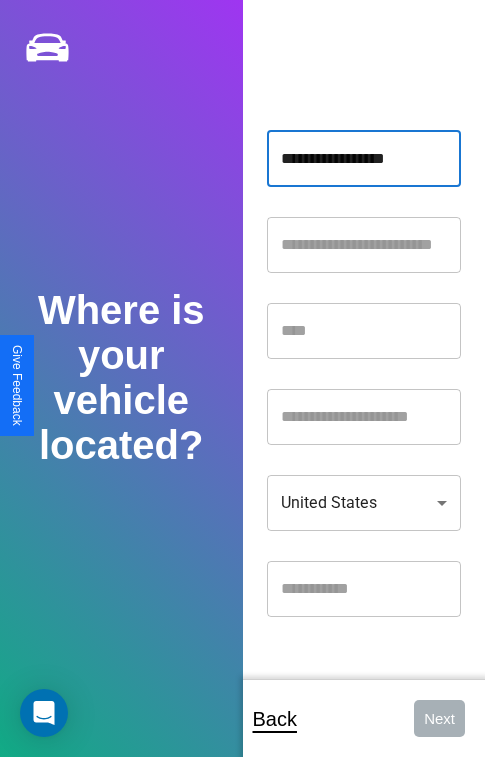 type on "**********" 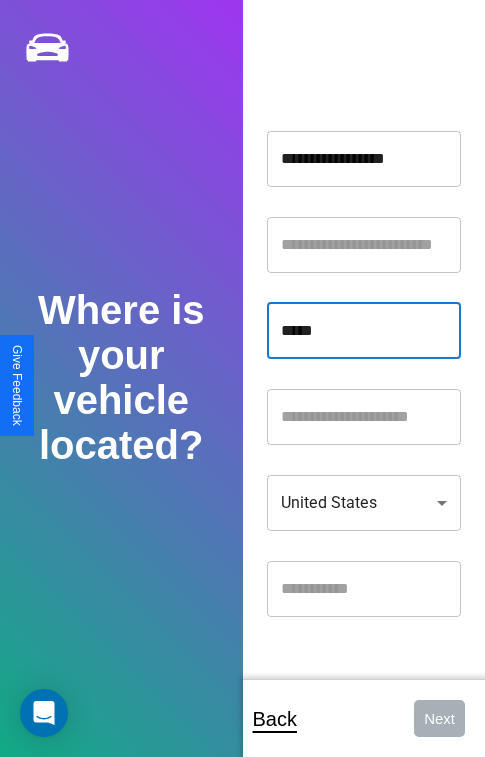 type on "*****" 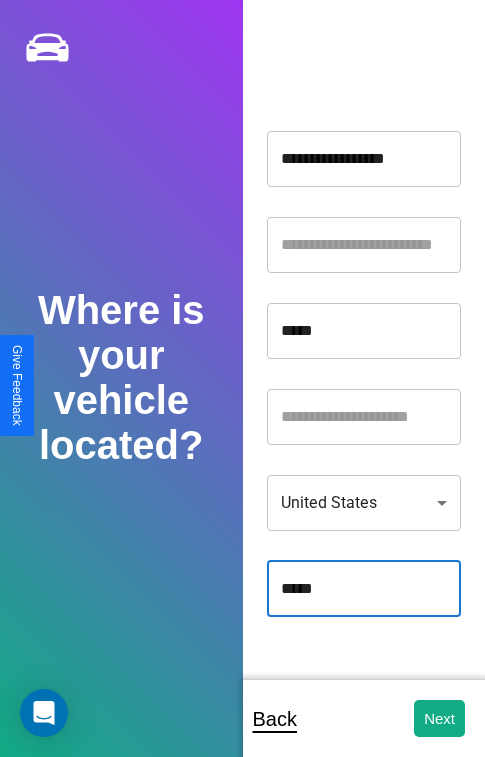 type on "*****" 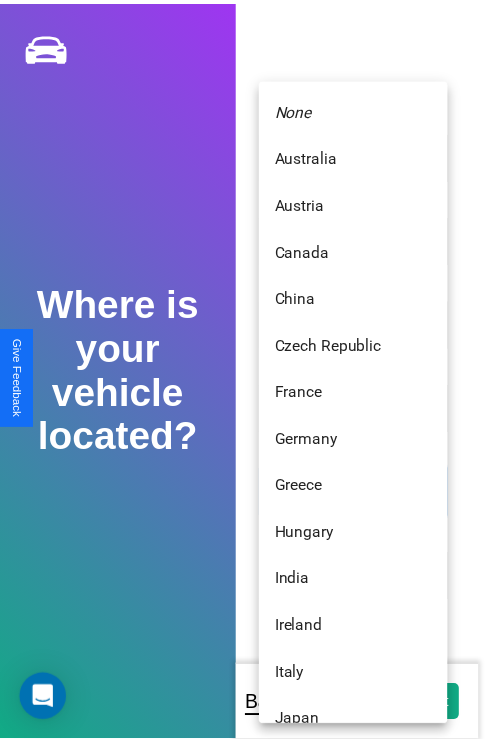 scroll, scrollTop: 459, scrollLeft: 0, axis: vertical 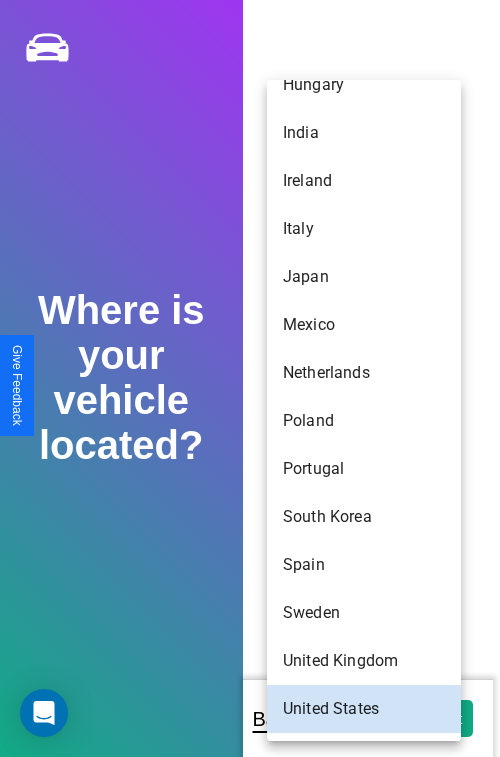 click on "Japan" at bounding box center [364, 277] 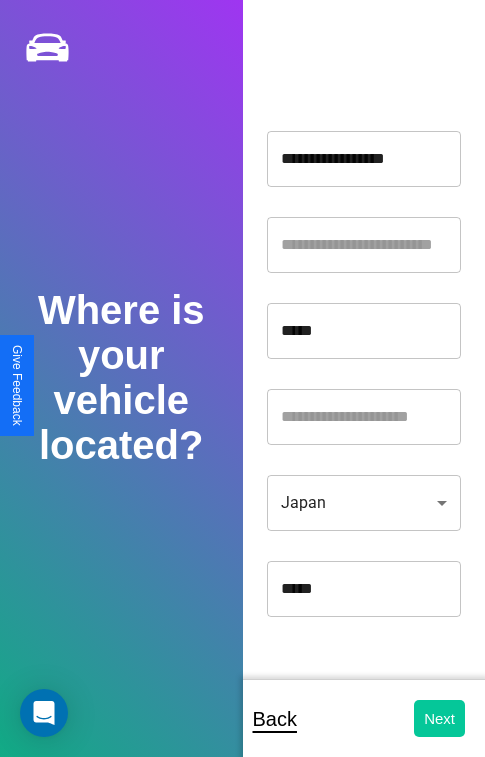 click on "Next" at bounding box center (439, 718) 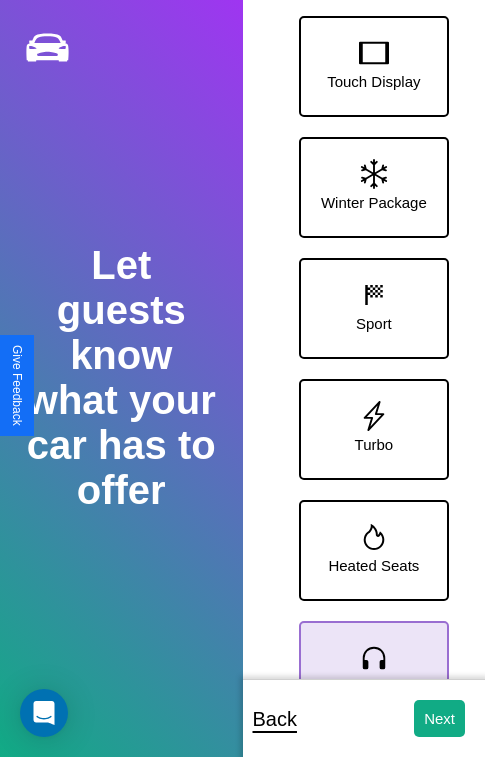 click 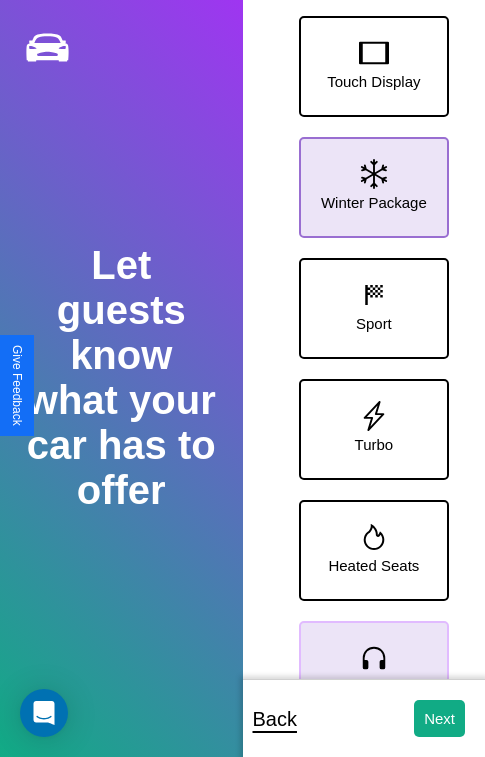 click 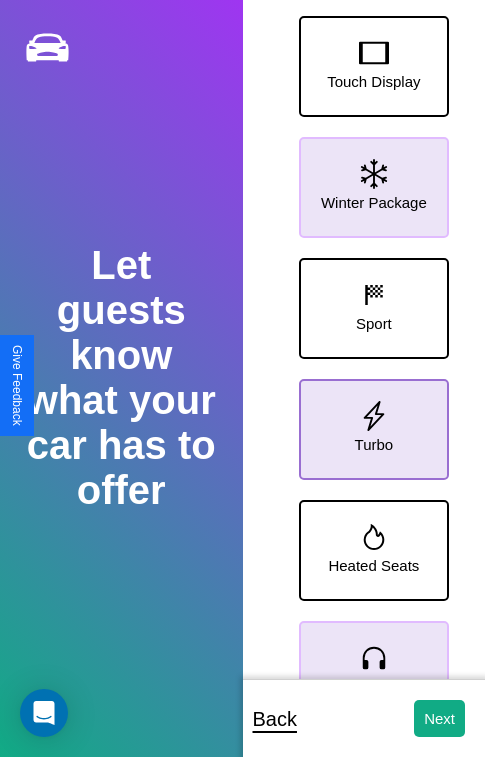 click 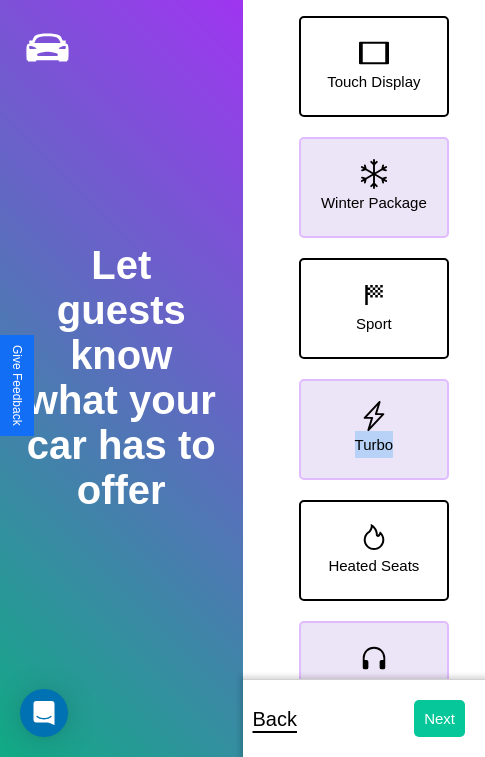 click on "Next" at bounding box center (439, 718) 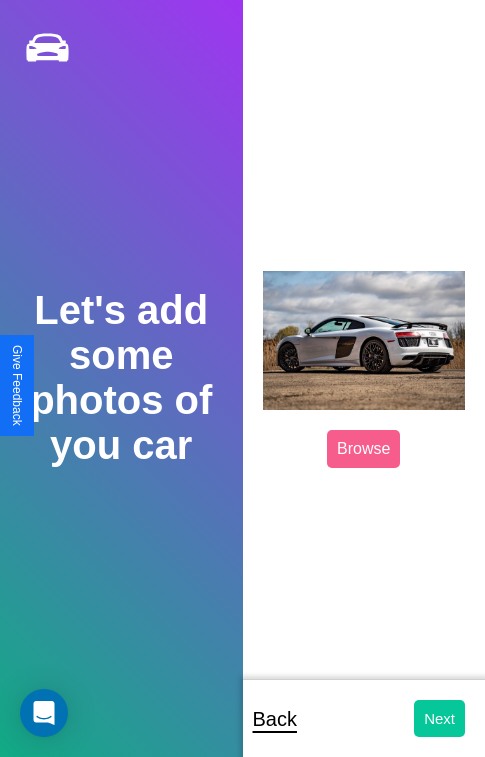 click on "Next" at bounding box center (439, 718) 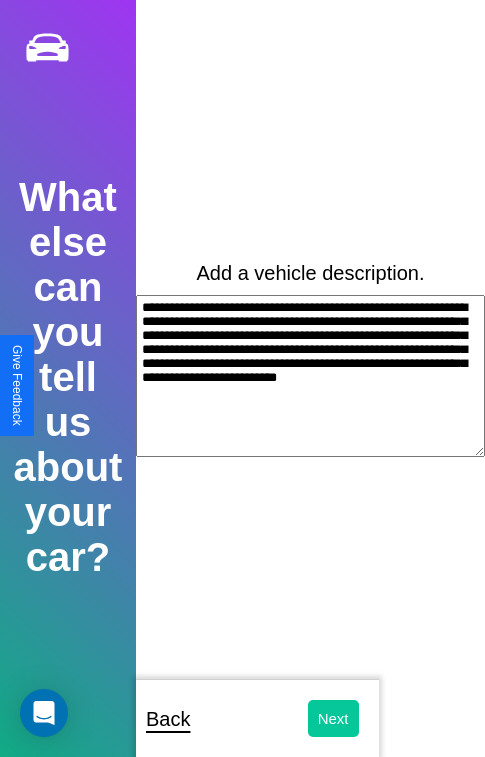 type on "**********" 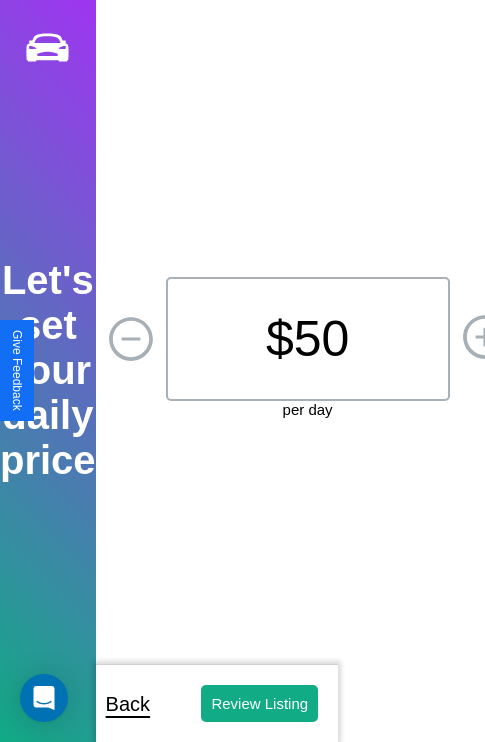 click on "$ 50" at bounding box center (308, 339) 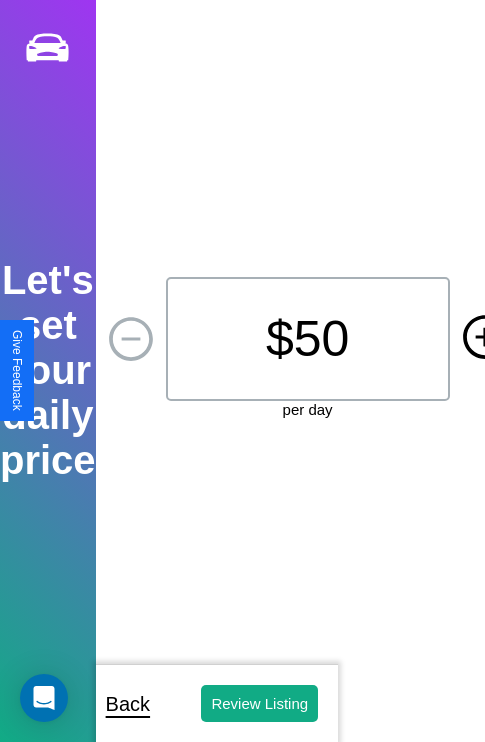 click 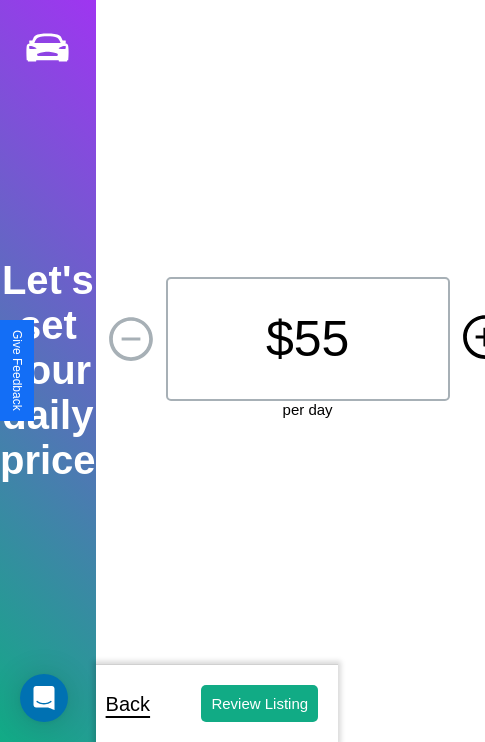 click 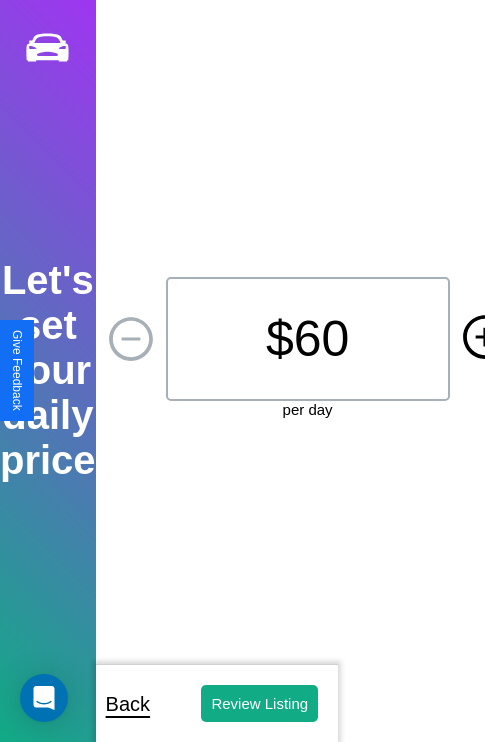 click 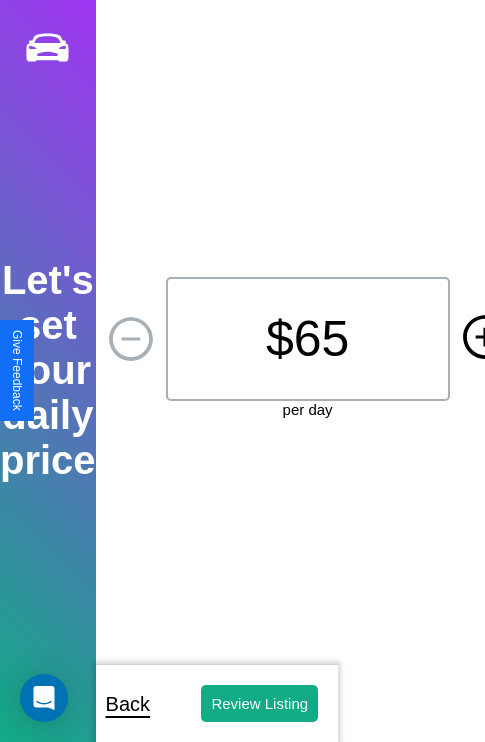 click 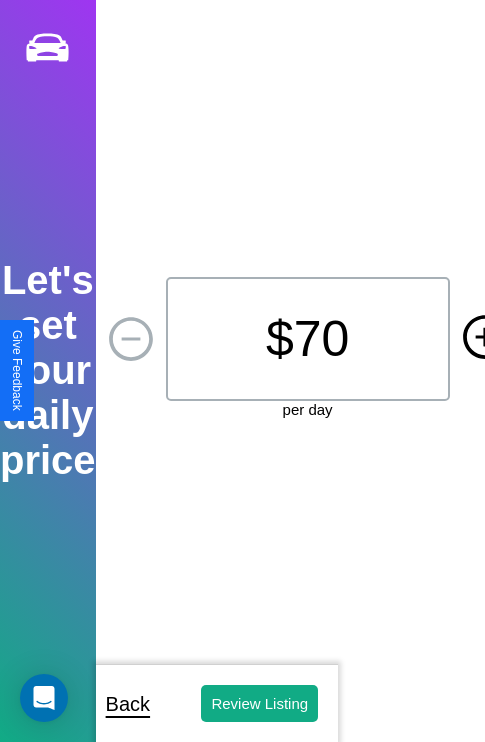 click 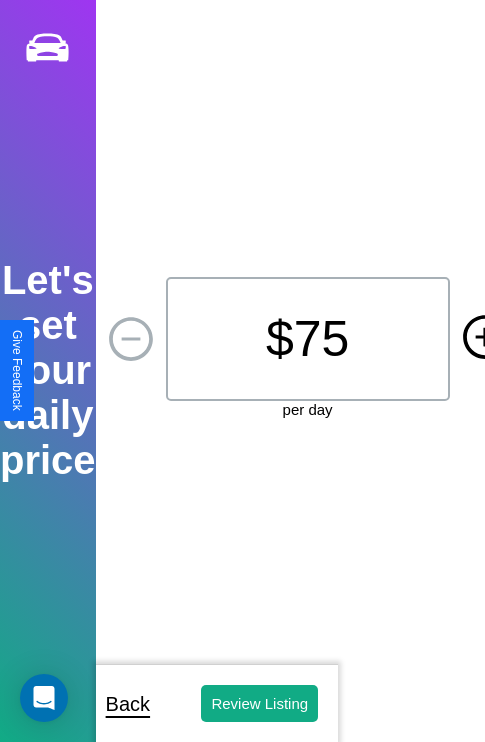 click 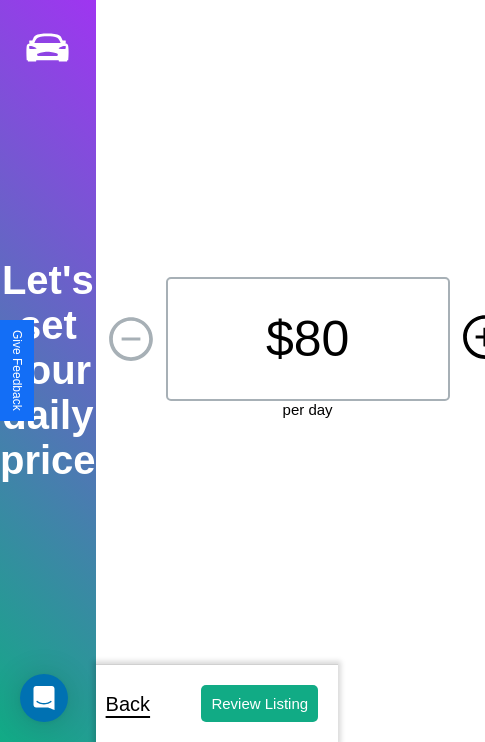 click 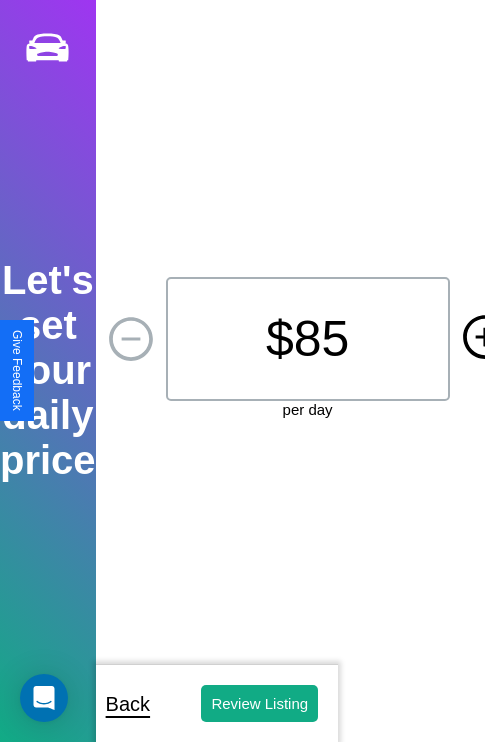 click 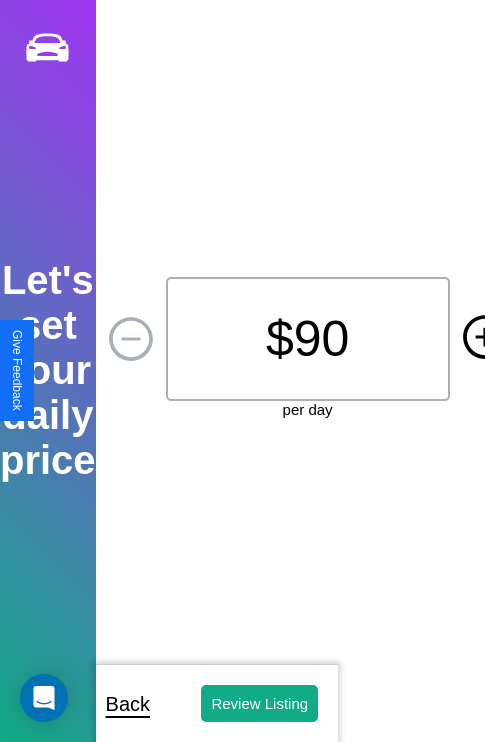 click 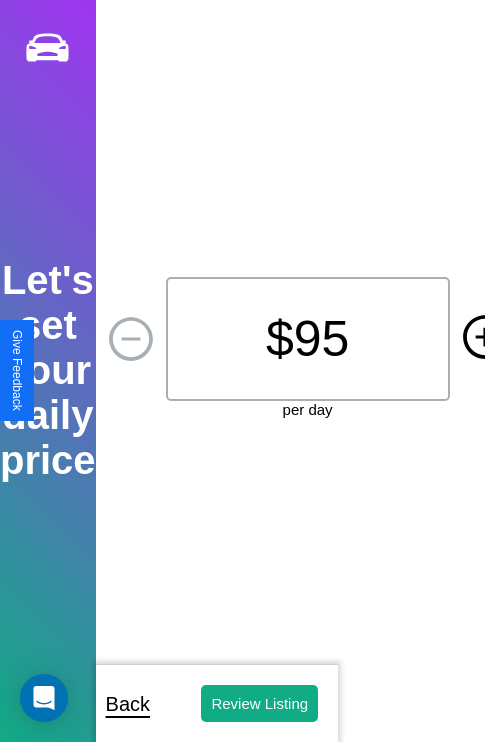 click 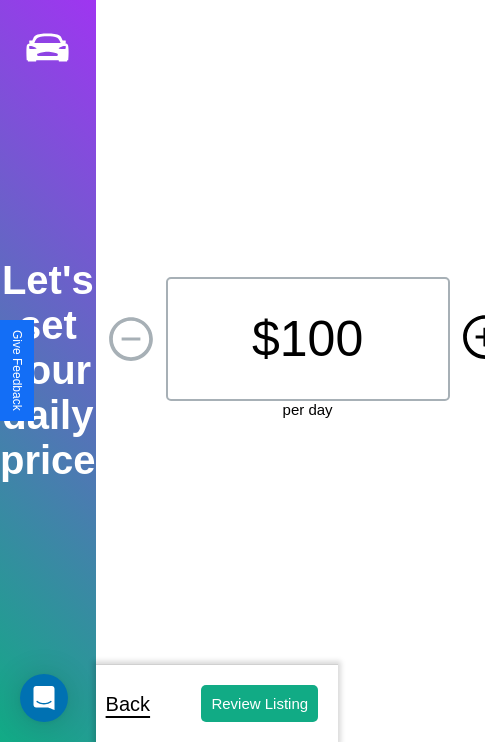 click 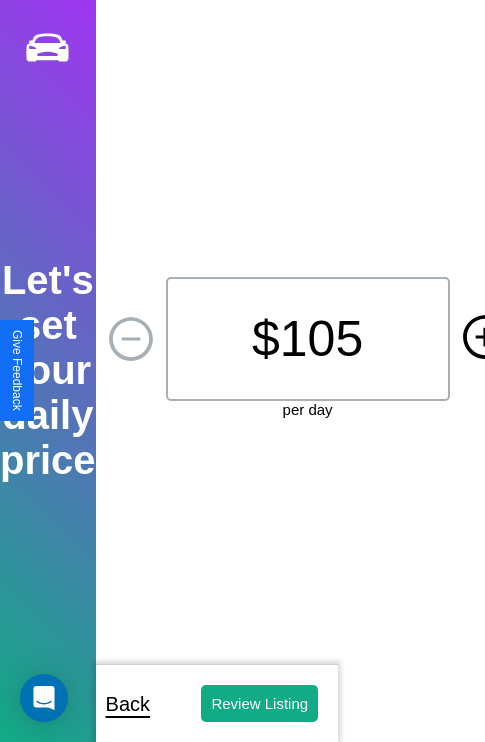 click 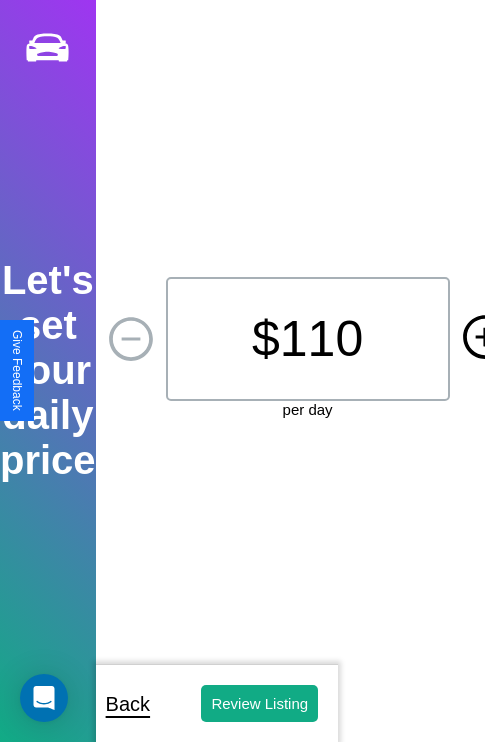 click 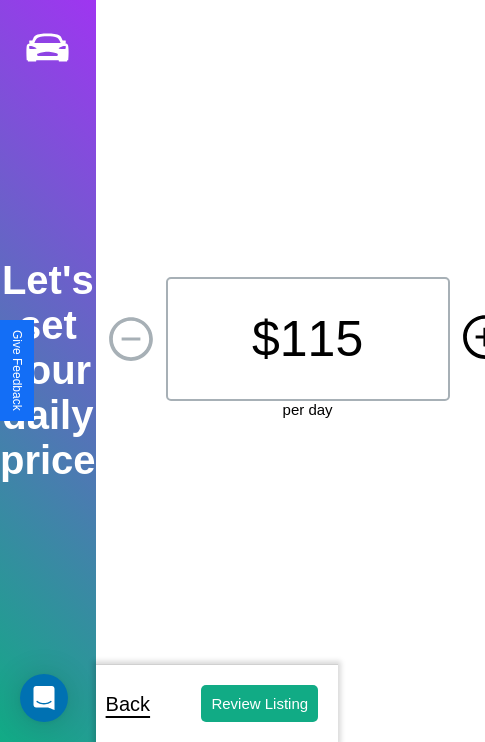 click 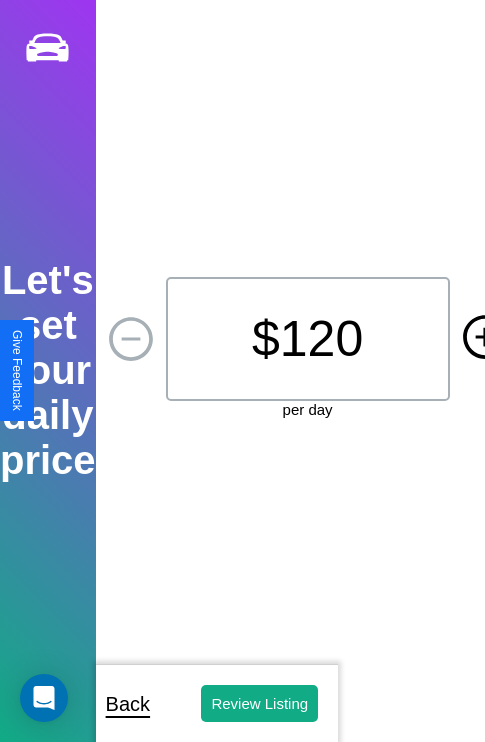 click 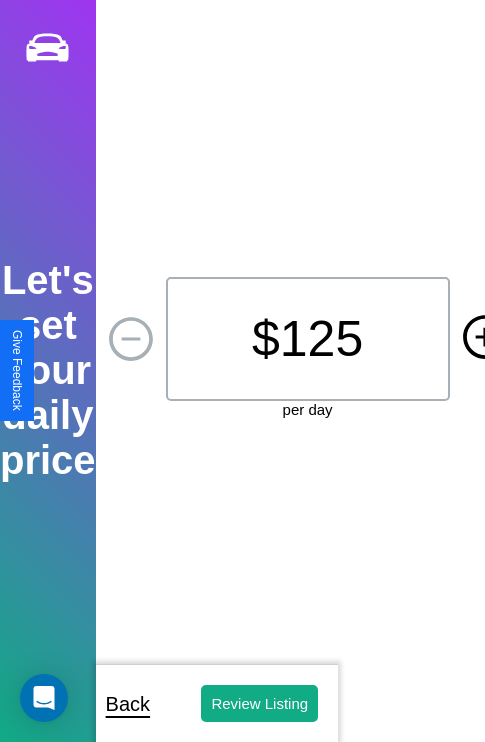 click 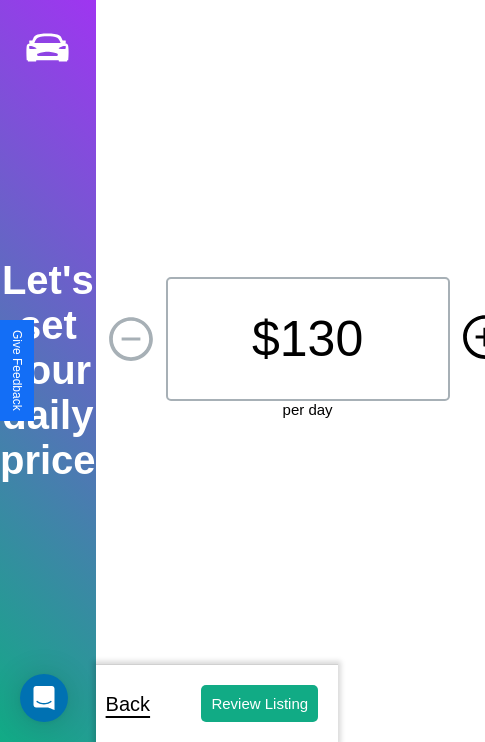 click 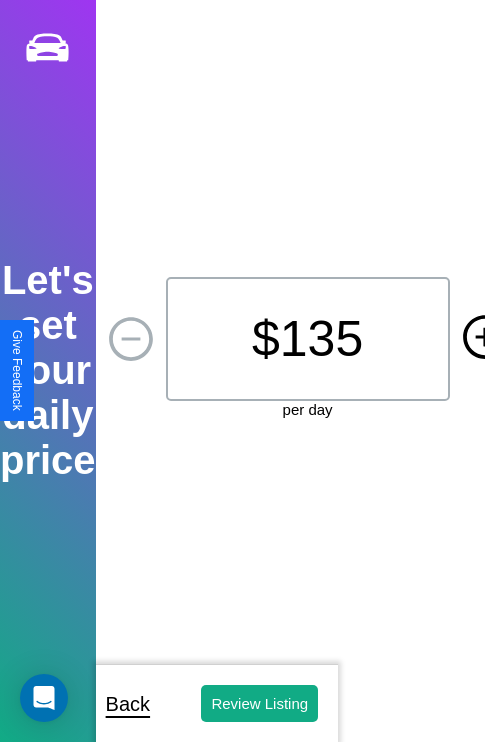 click 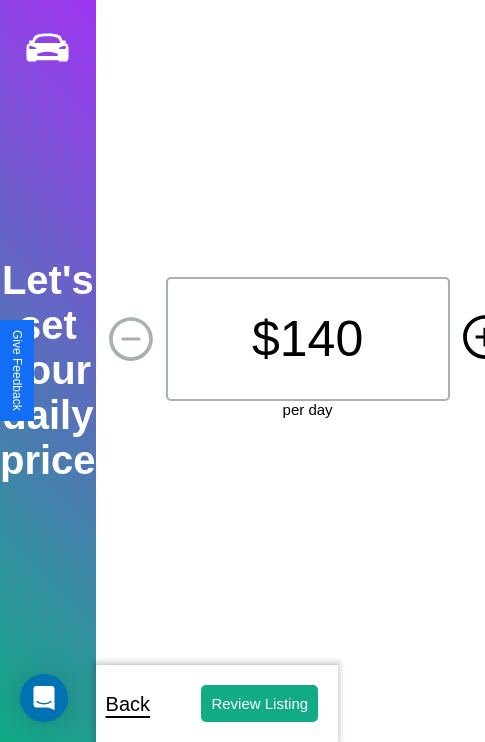 click 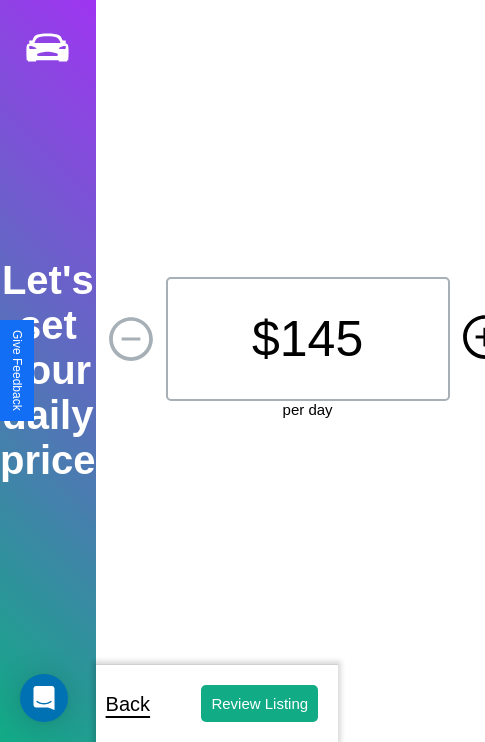 click 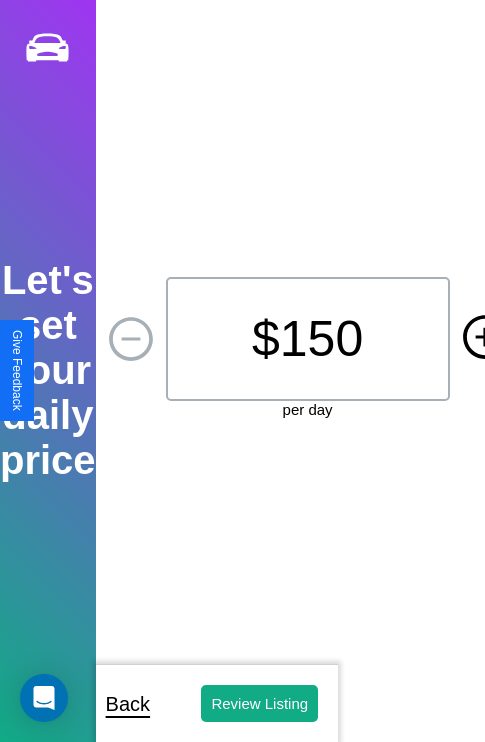 click 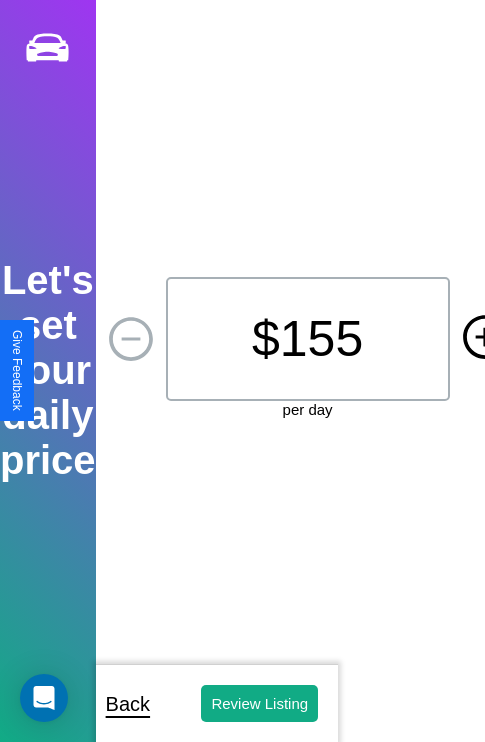 click 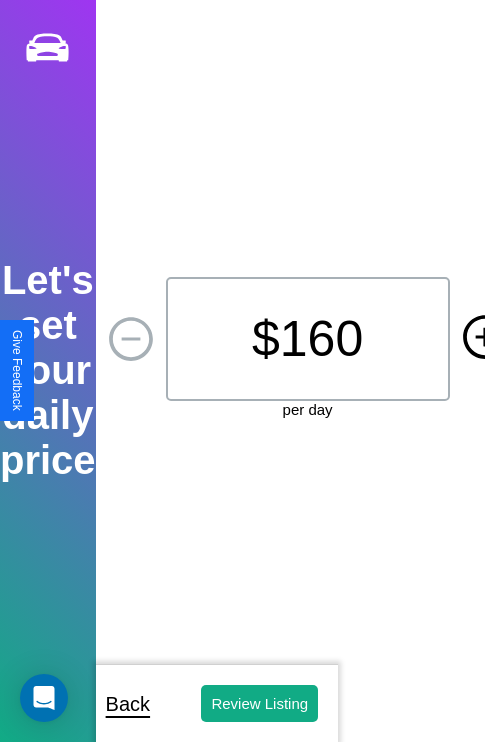 click 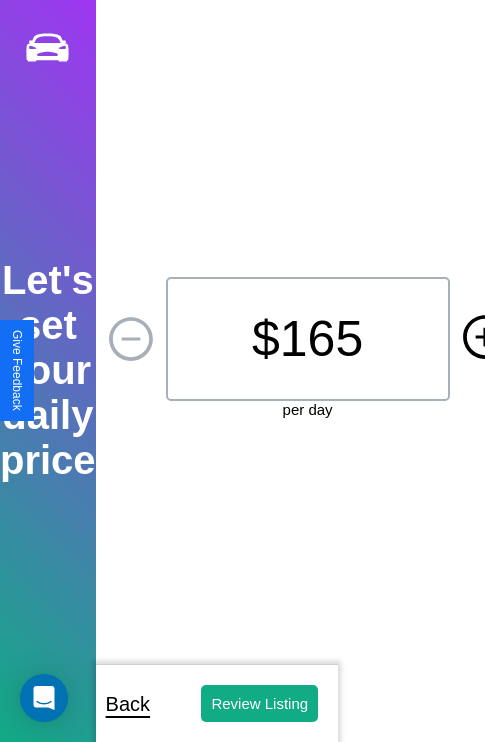 click 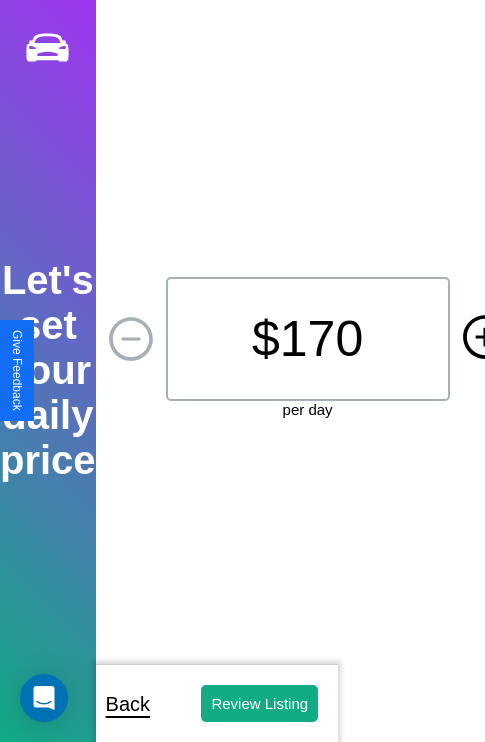 click 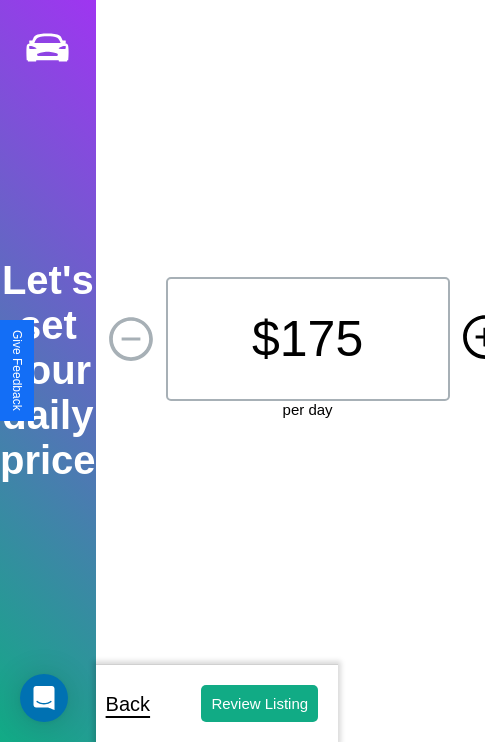 click 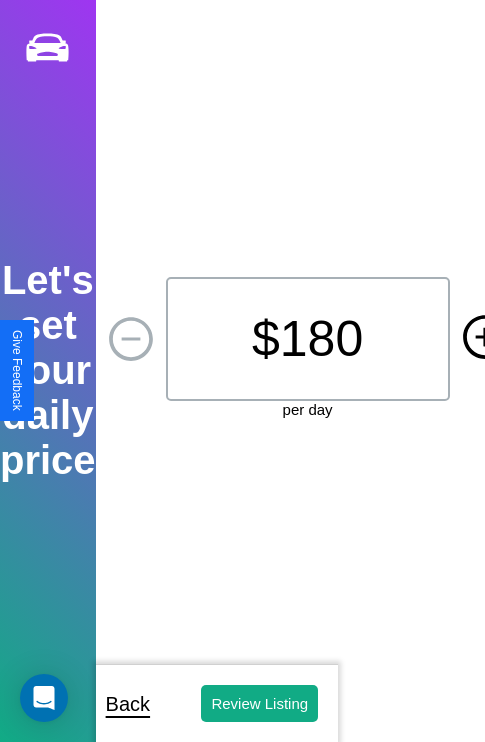 click 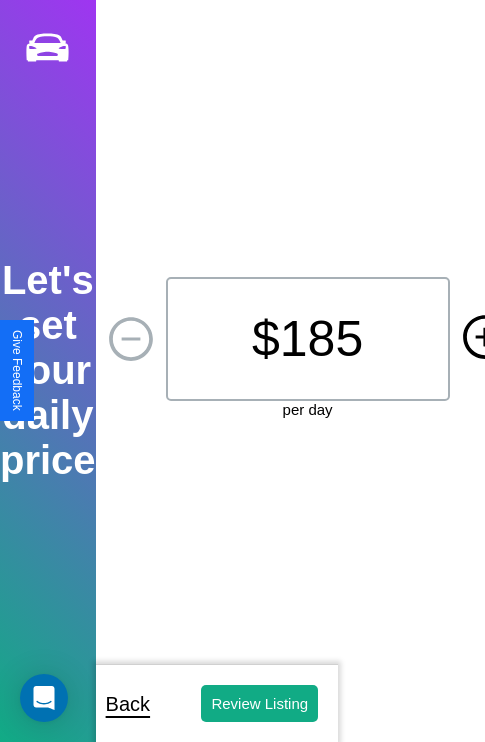 click 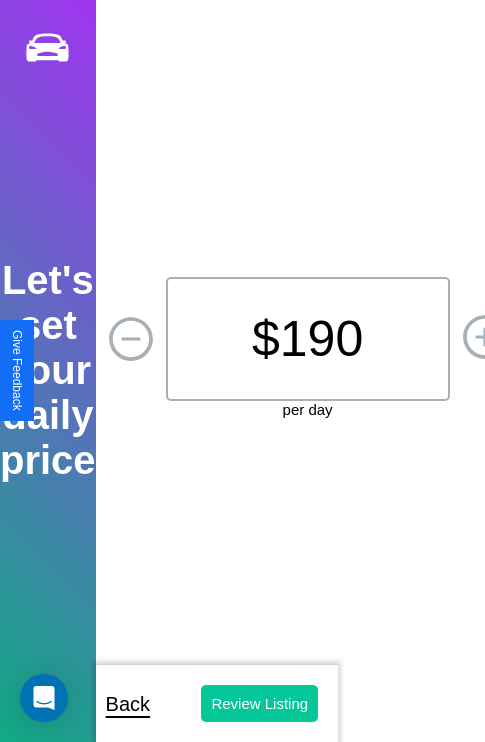 click on "Review Listing" at bounding box center (259, 703) 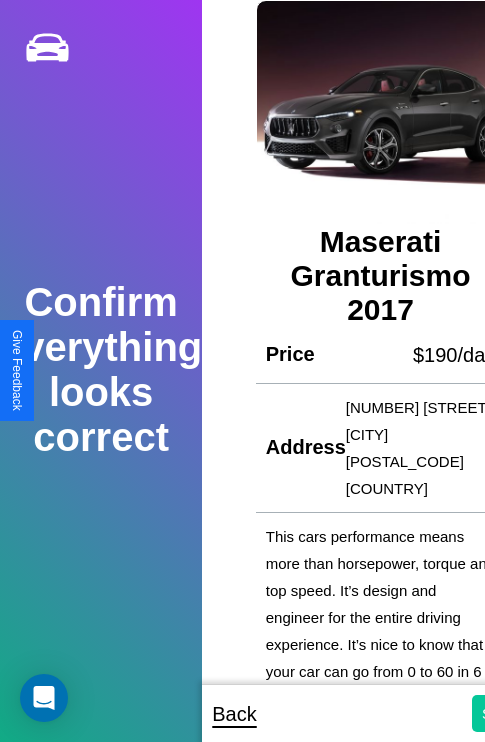 click on "Submit" at bounding box center (505, 713) 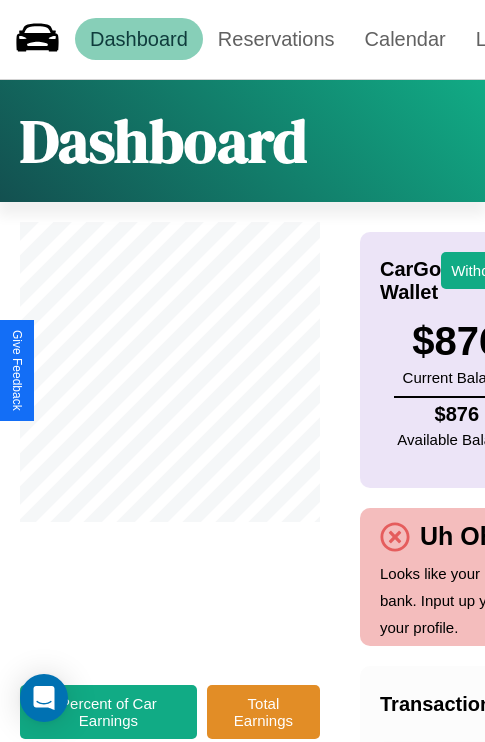 scroll, scrollTop: 0, scrollLeft: 232, axis: horizontal 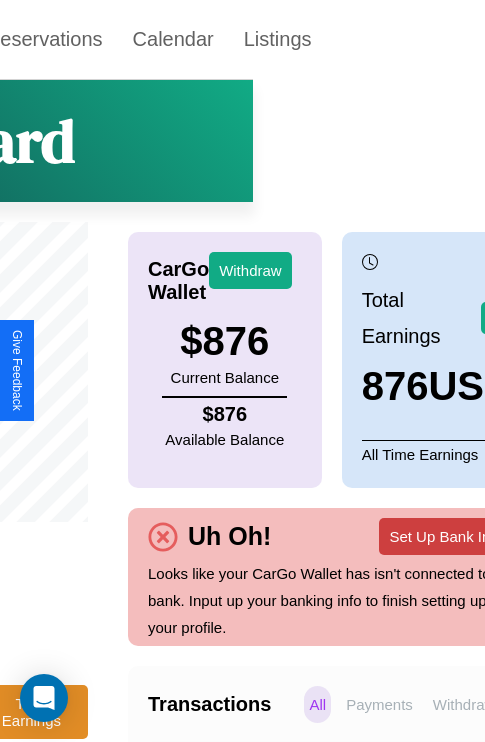 click on "Set Up Bank Info" at bounding box center [445, 536] 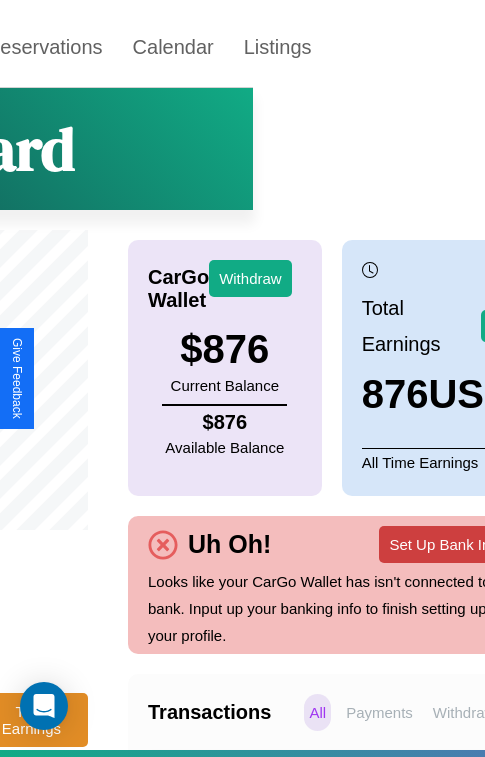 scroll, scrollTop: 0, scrollLeft: 0, axis: both 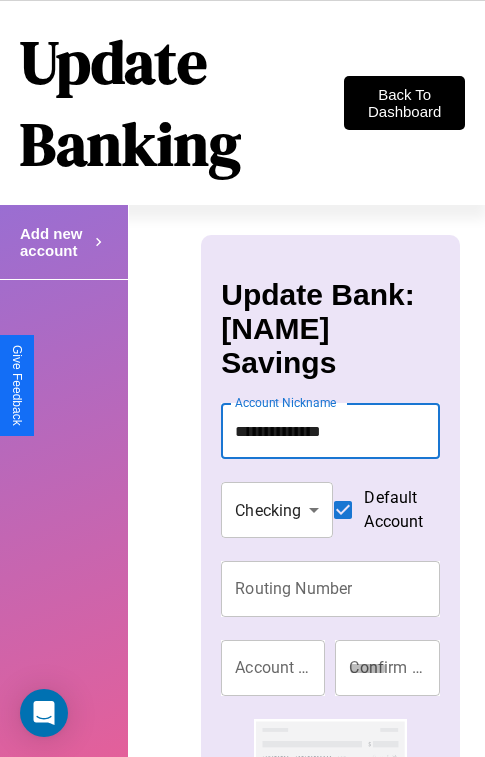 type on "**********" 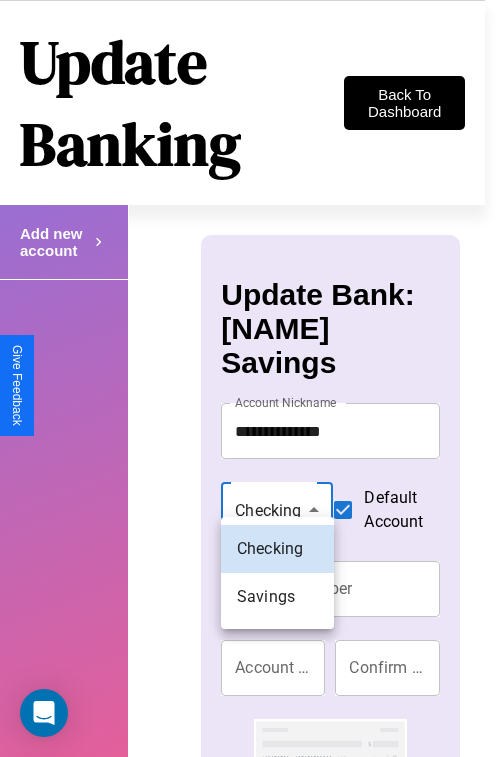 click at bounding box center [250, 378] 